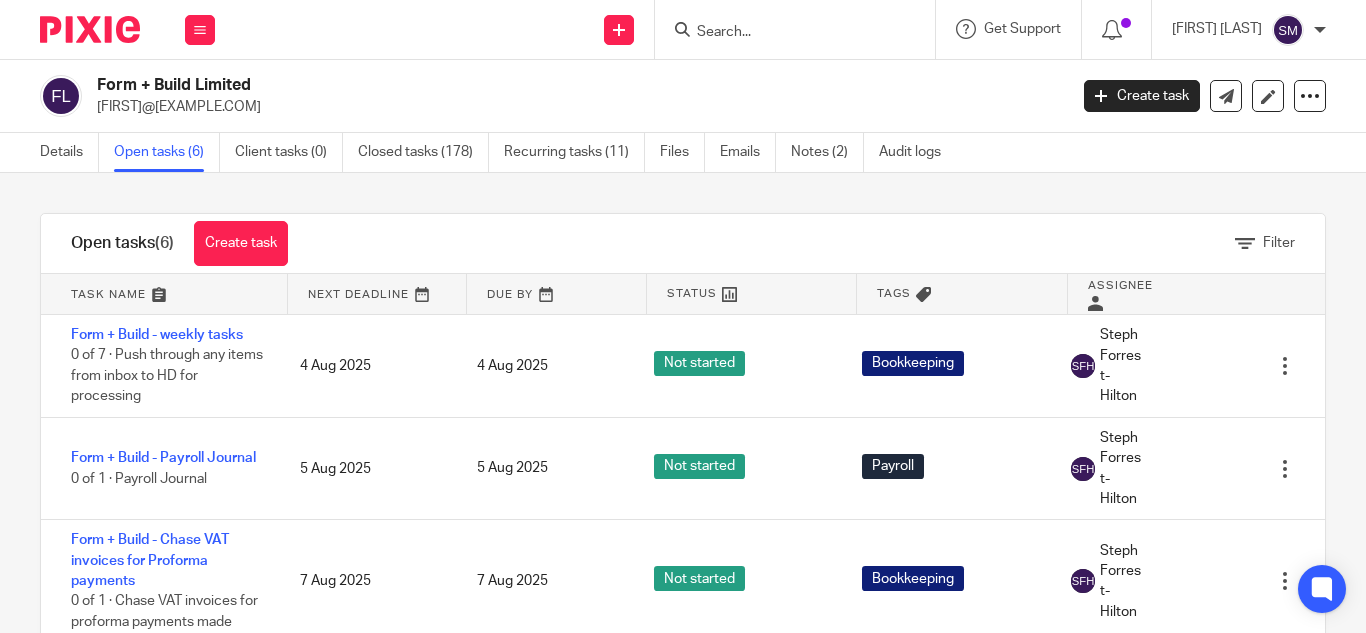 scroll, scrollTop: 0, scrollLeft: 0, axis: both 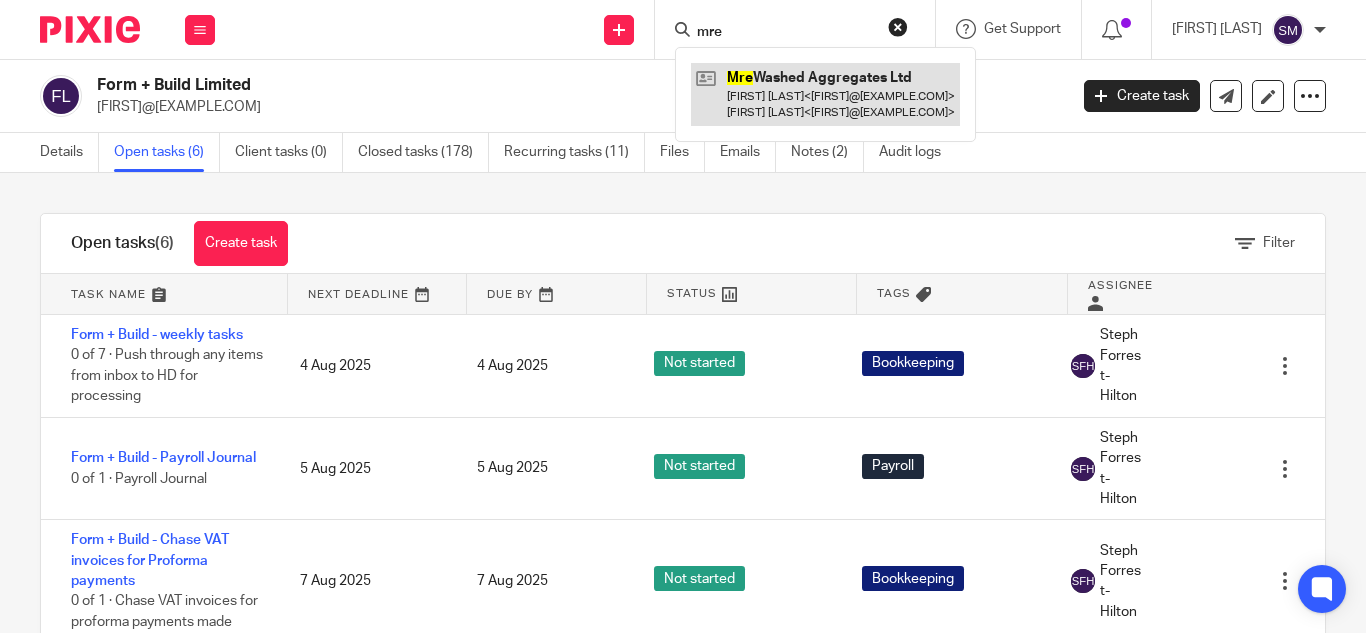 type on "mre" 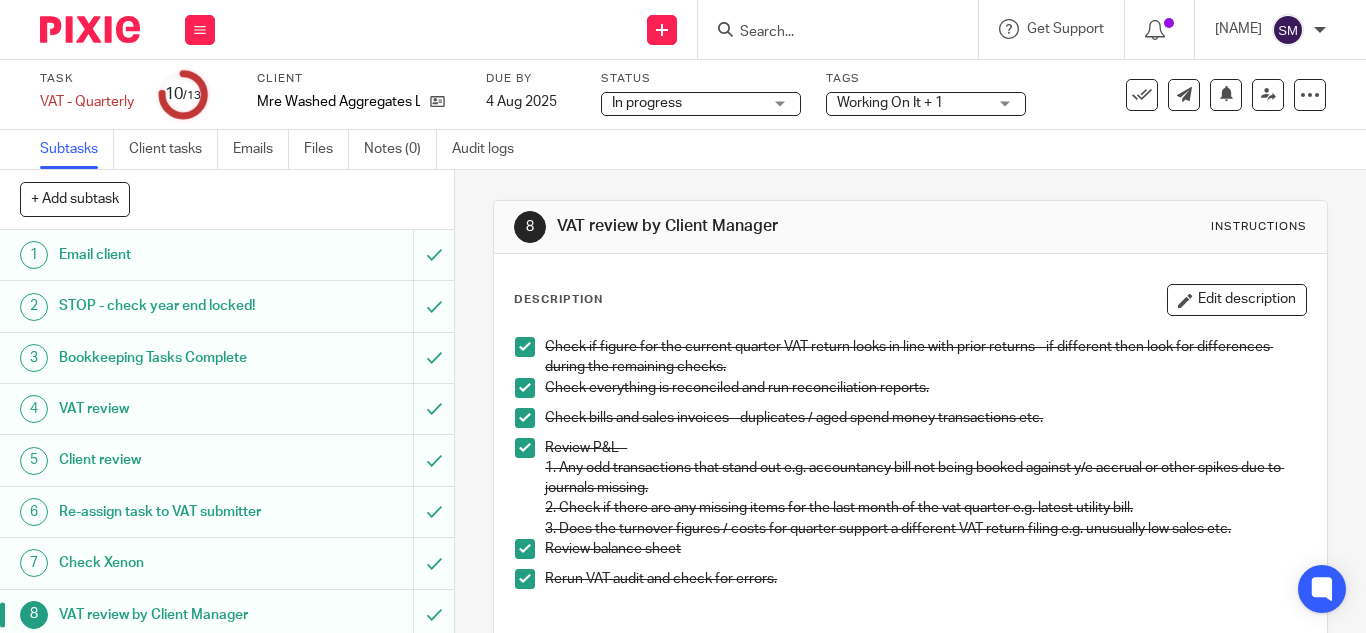scroll, scrollTop: 0, scrollLeft: 0, axis: both 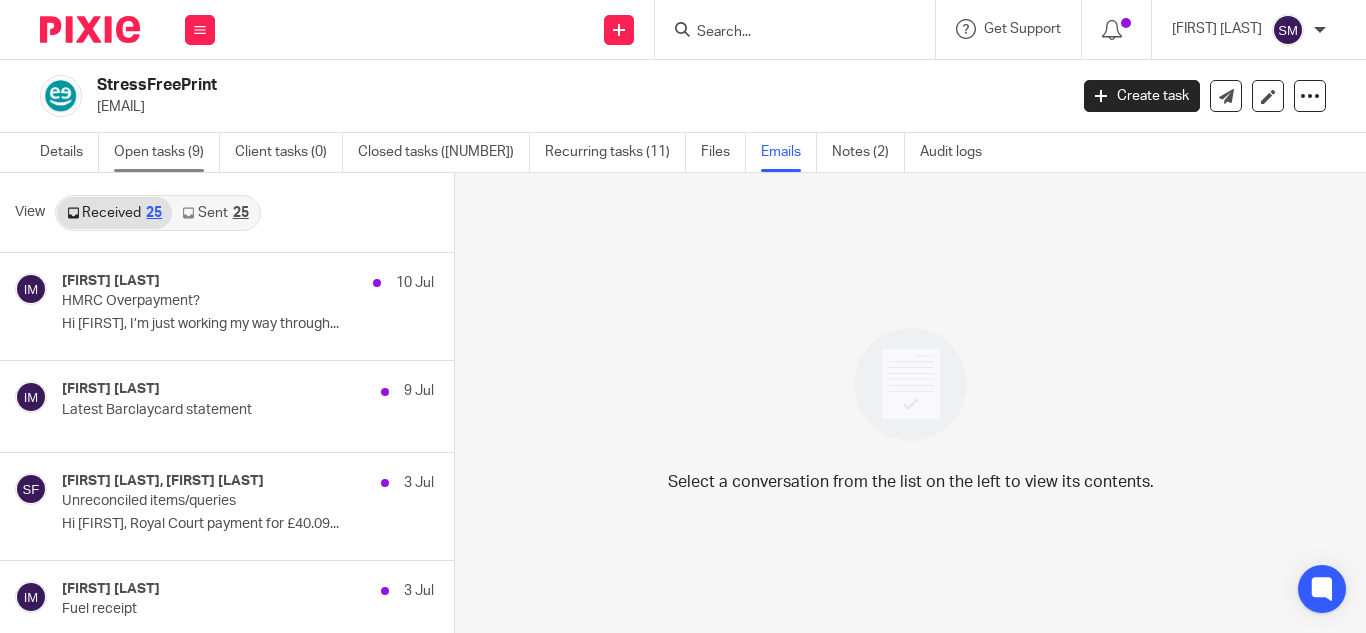 click on "Open tasks (9)" at bounding box center (167, 152) 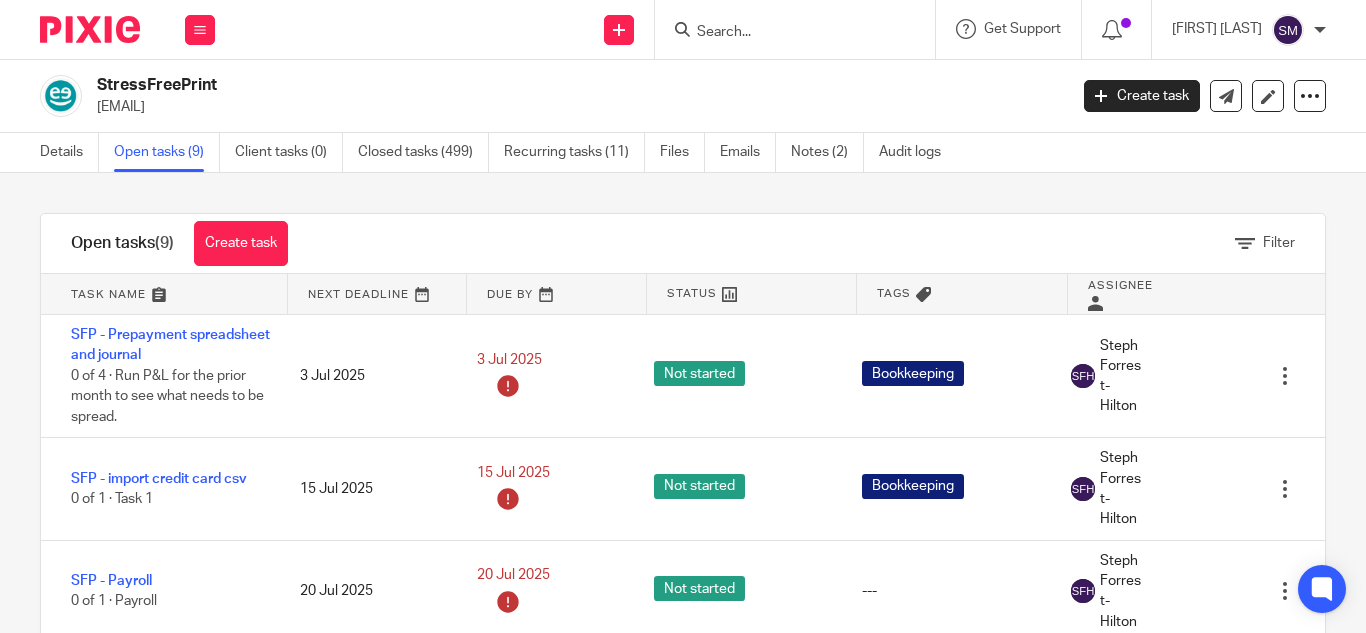 scroll, scrollTop: 0, scrollLeft: 0, axis: both 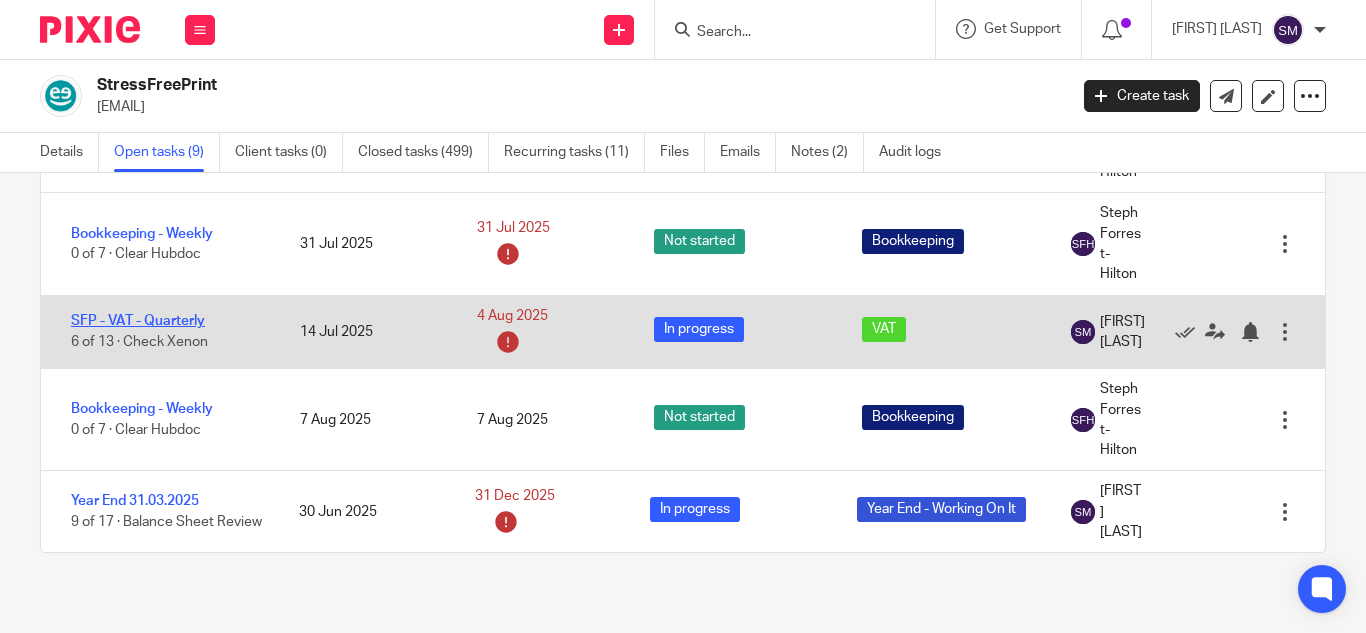 click on "SFP  - VAT - Quarterly" at bounding box center (138, 321) 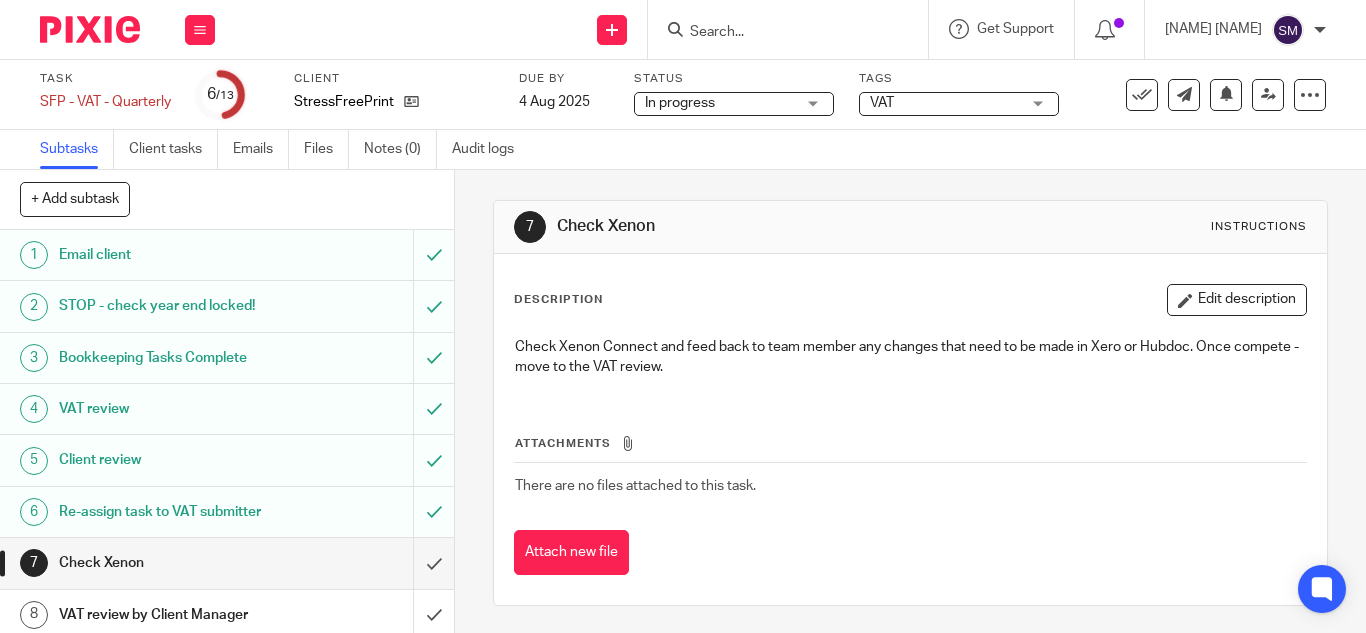 scroll, scrollTop: 0, scrollLeft: 0, axis: both 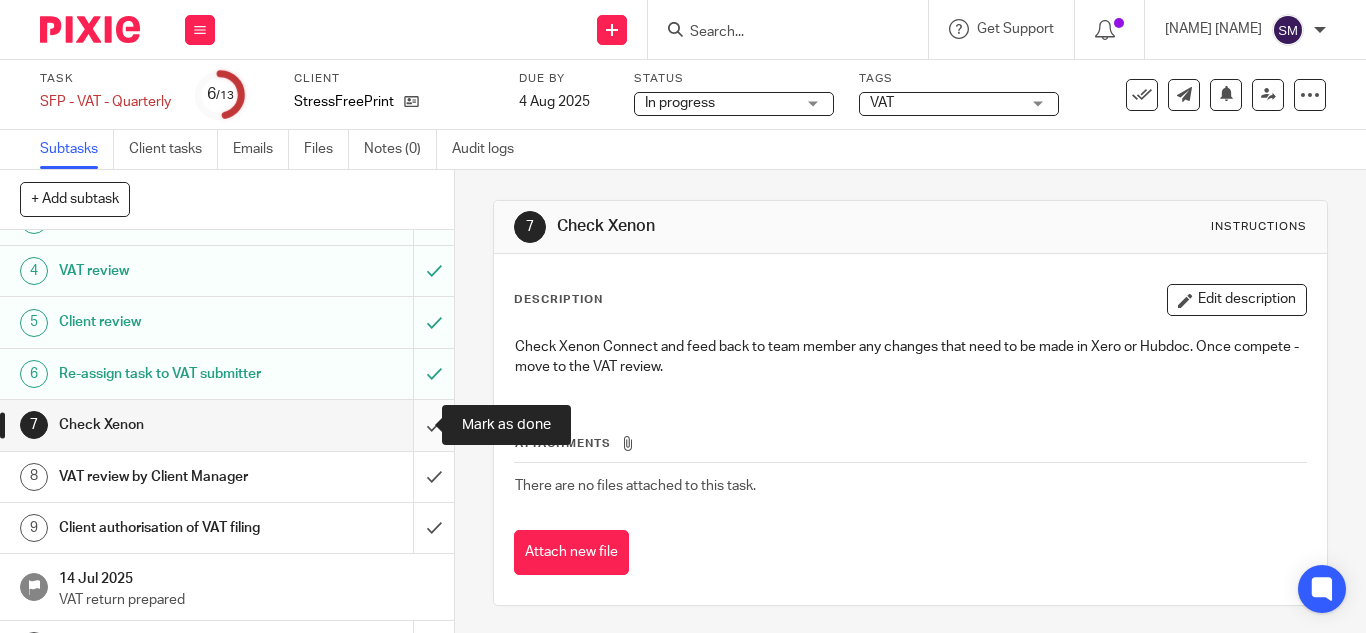 click at bounding box center [227, 425] 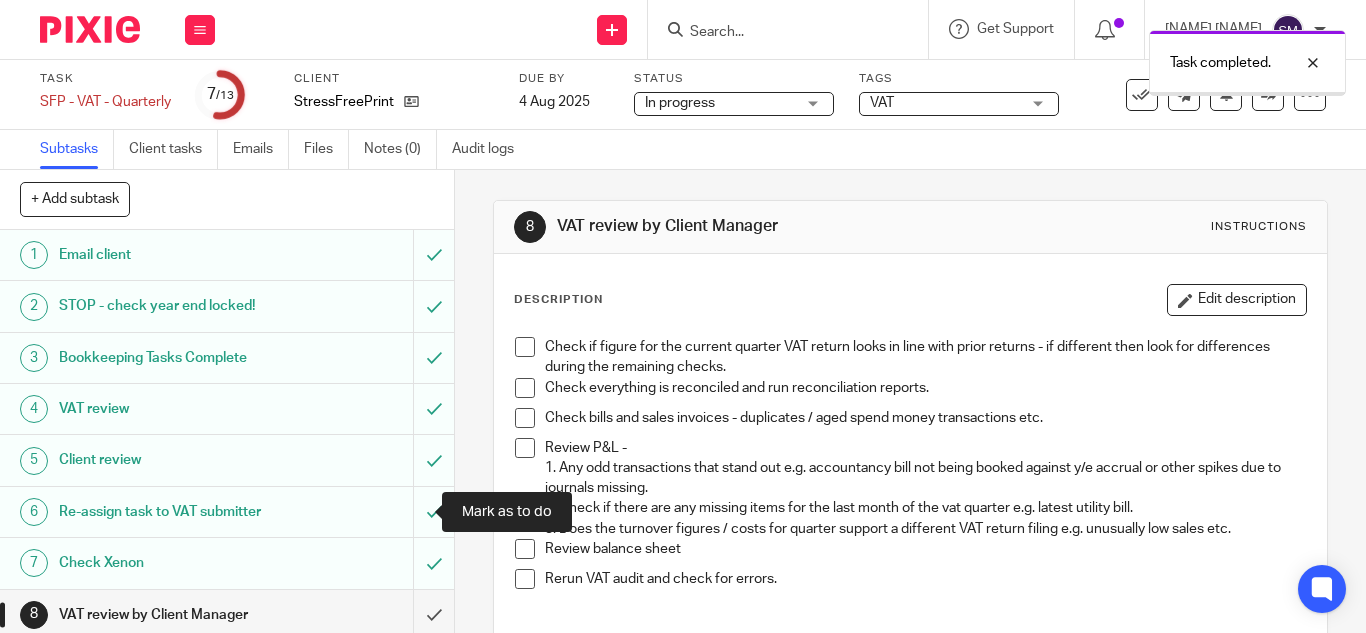 scroll, scrollTop: 0, scrollLeft: 0, axis: both 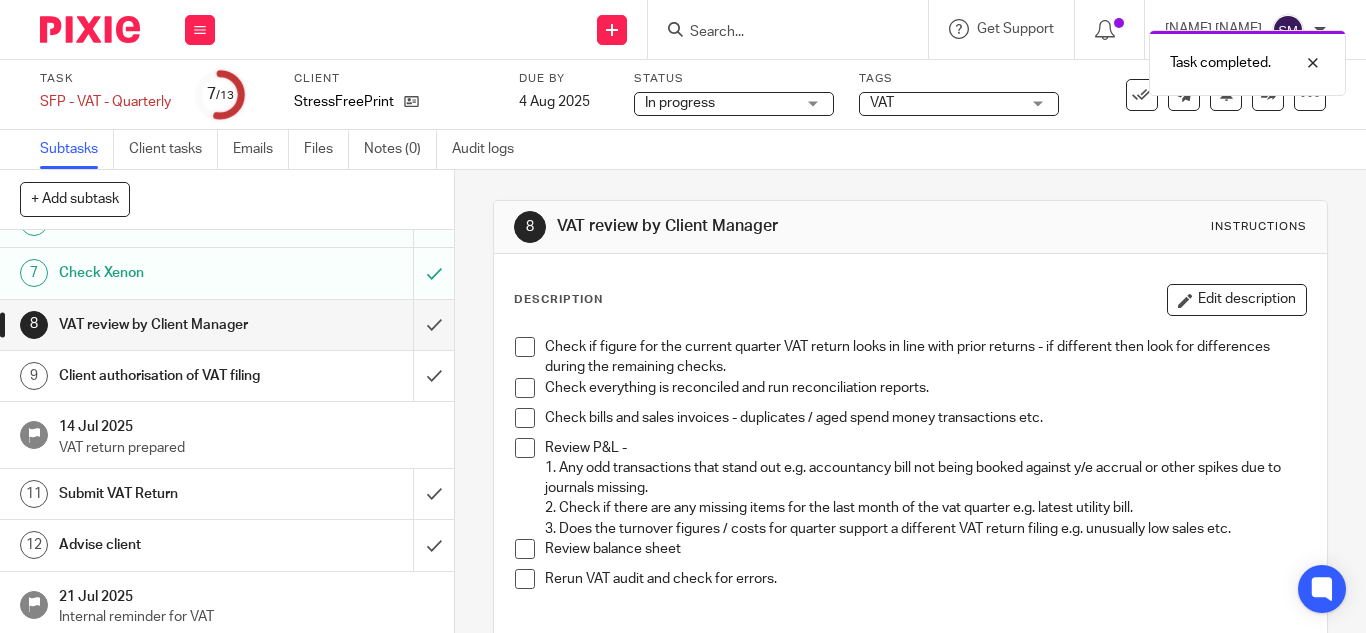 click at bounding box center (525, 579) 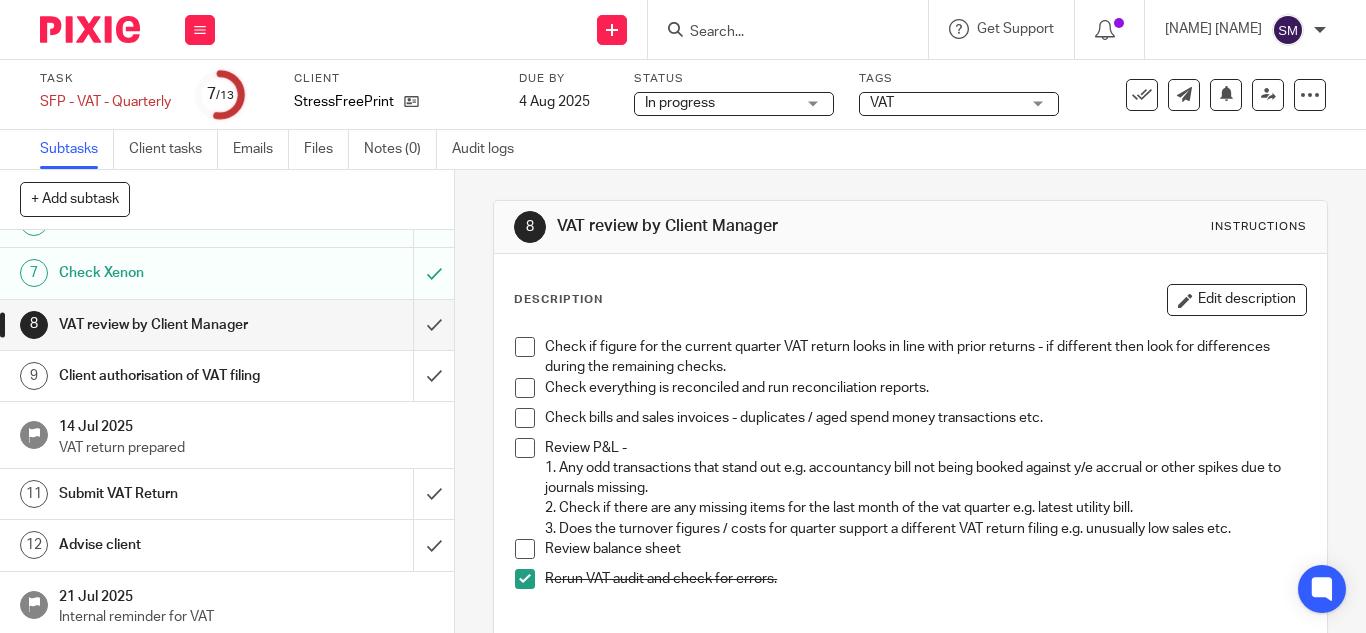 click at bounding box center [525, 448] 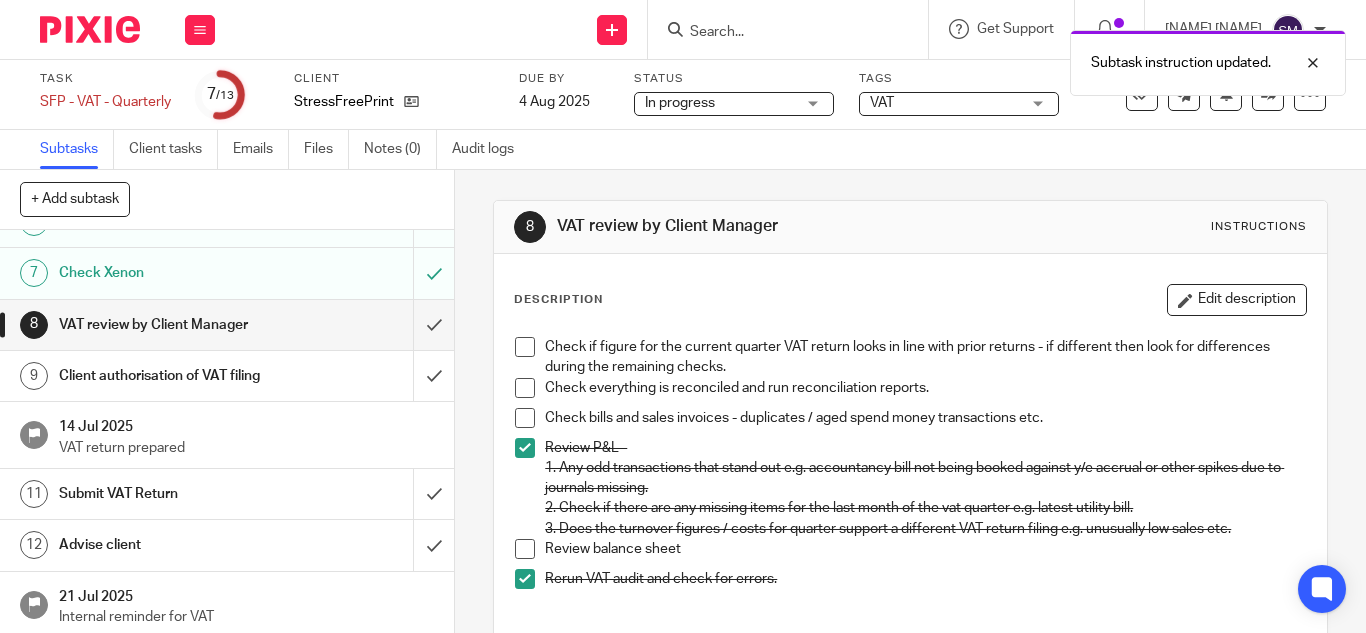 click at bounding box center (525, 549) 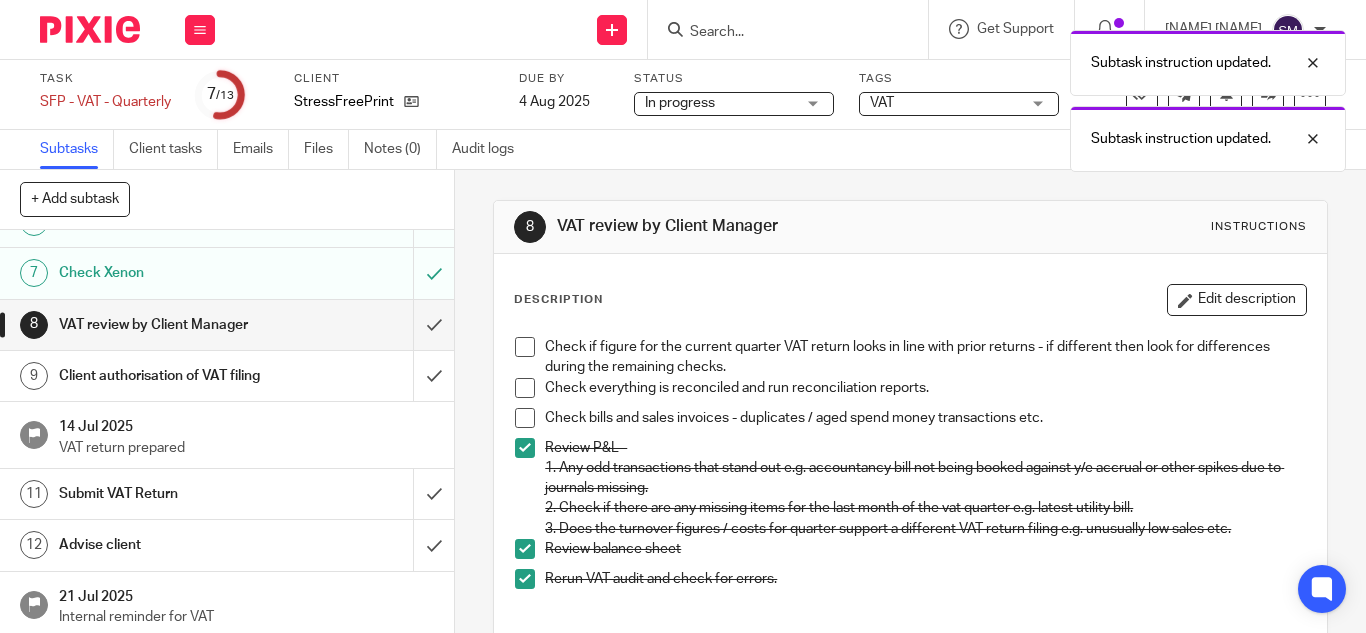 click at bounding box center (525, 418) 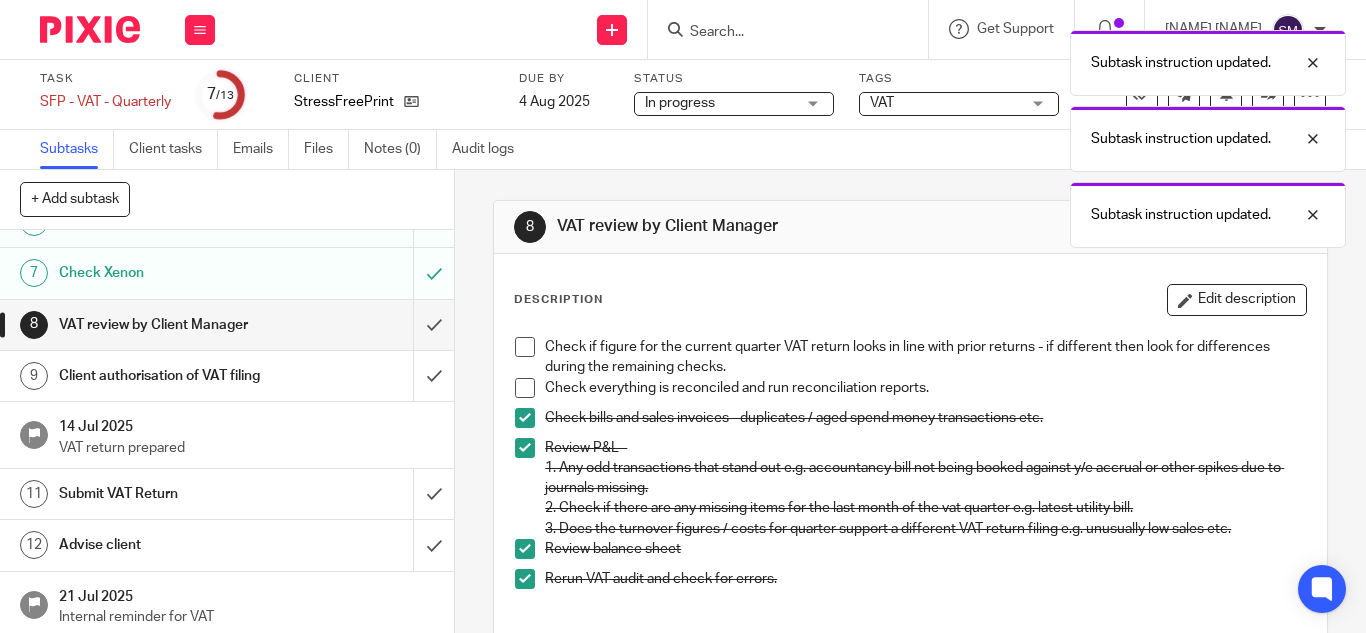click at bounding box center (525, 388) 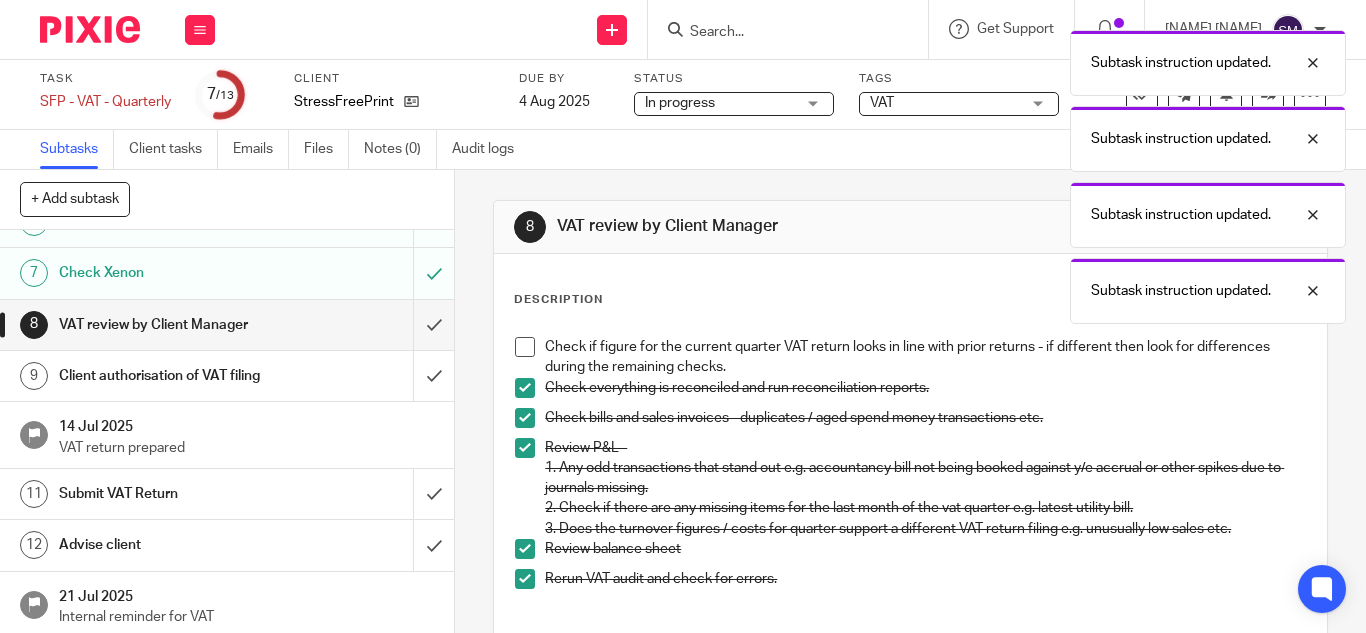 click on "Check if figure for the current quarter VAT return looks in line with prior returns - if different then look for differences during the remaining checks." at bounding box center (910, 357) 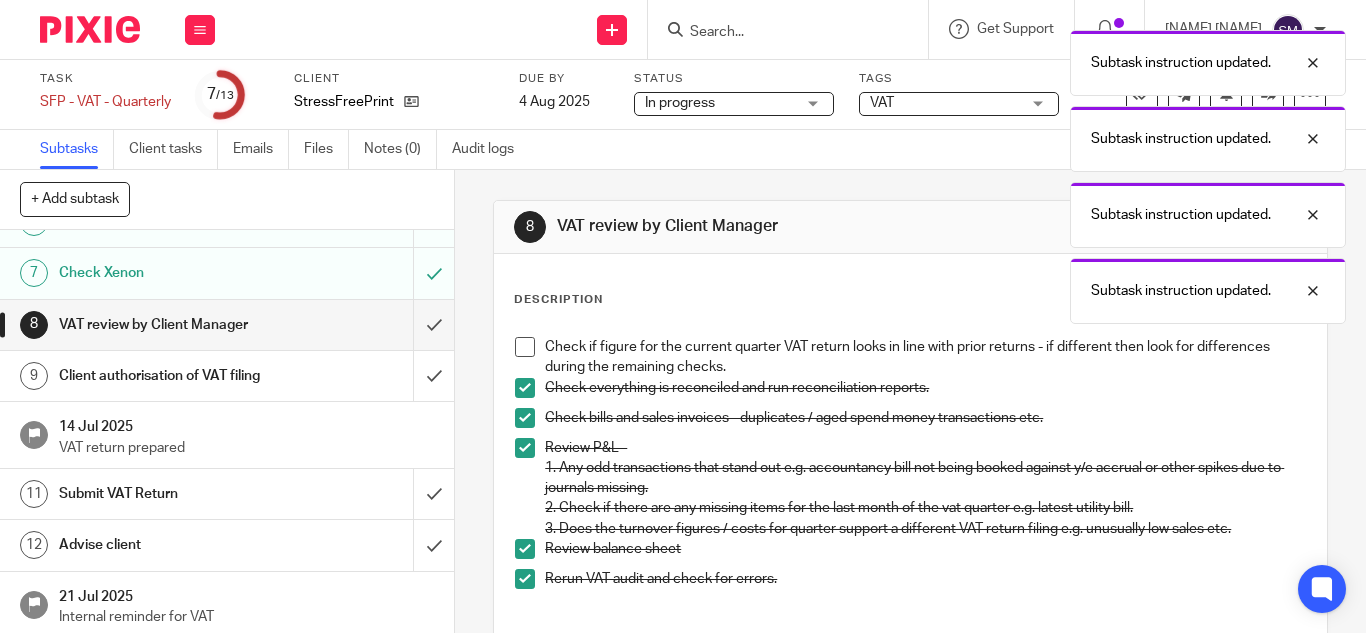 click at bounding box center [525, 347] 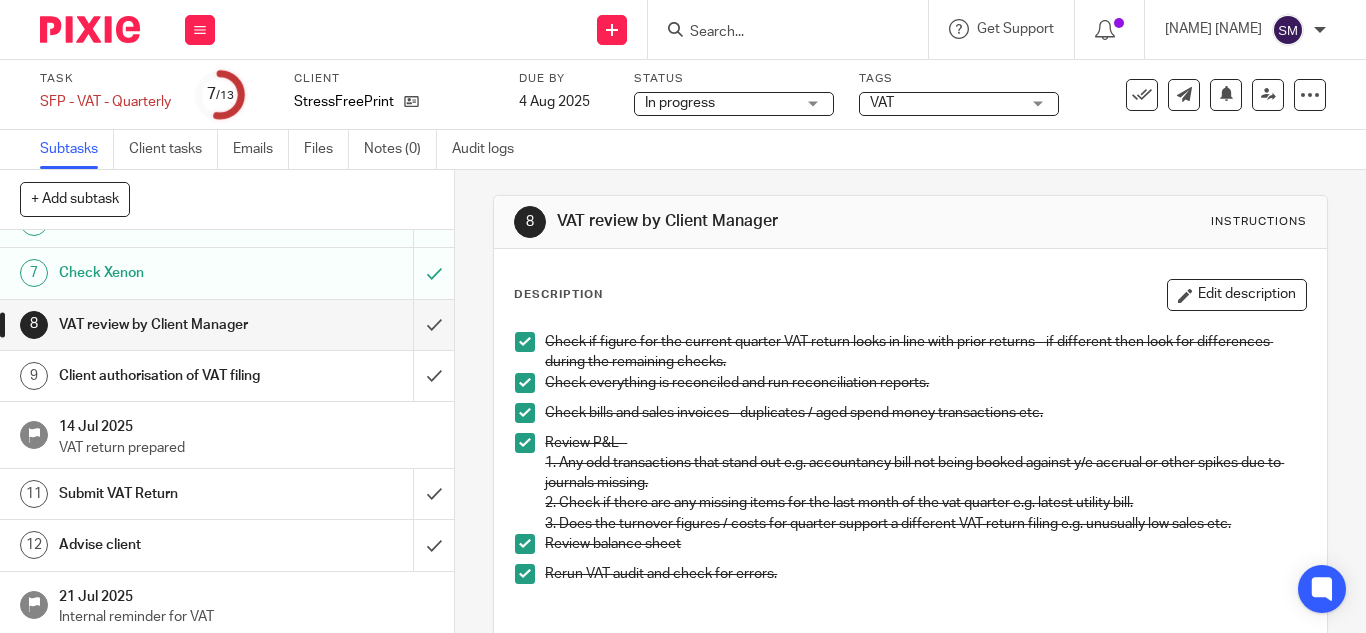 scroll, scrollTop: 0, scrollLeft: 0, axis: both 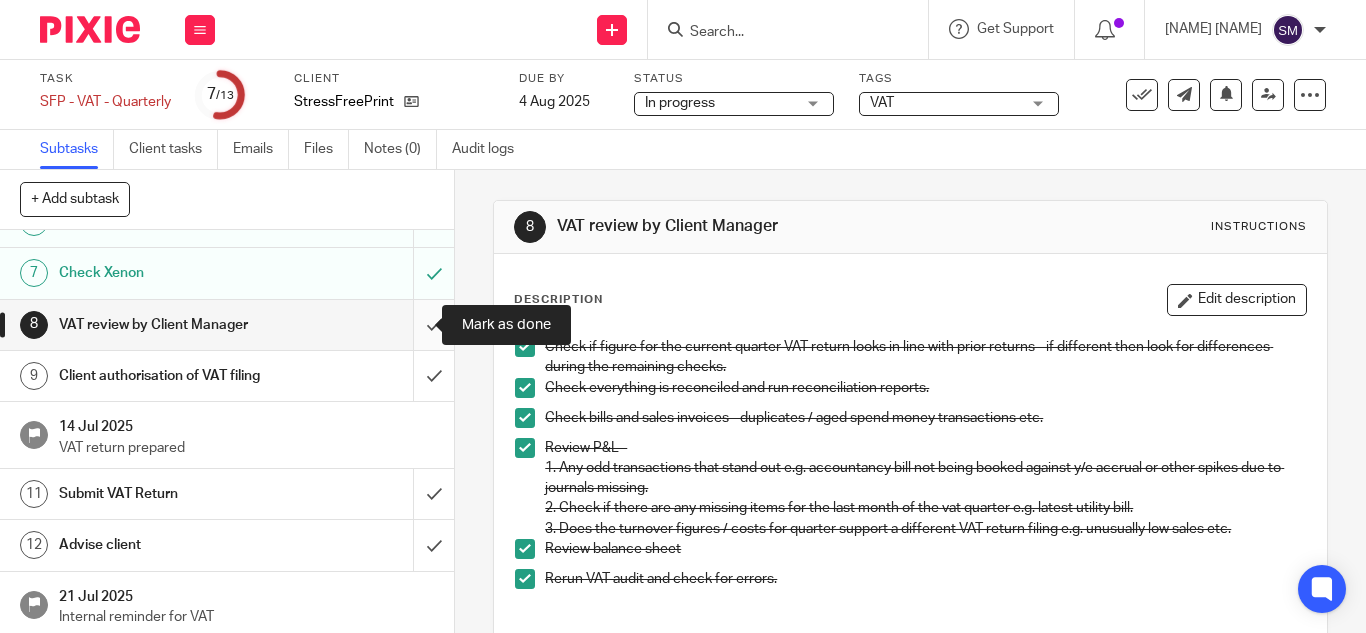 click at bounding box center [227, 325] 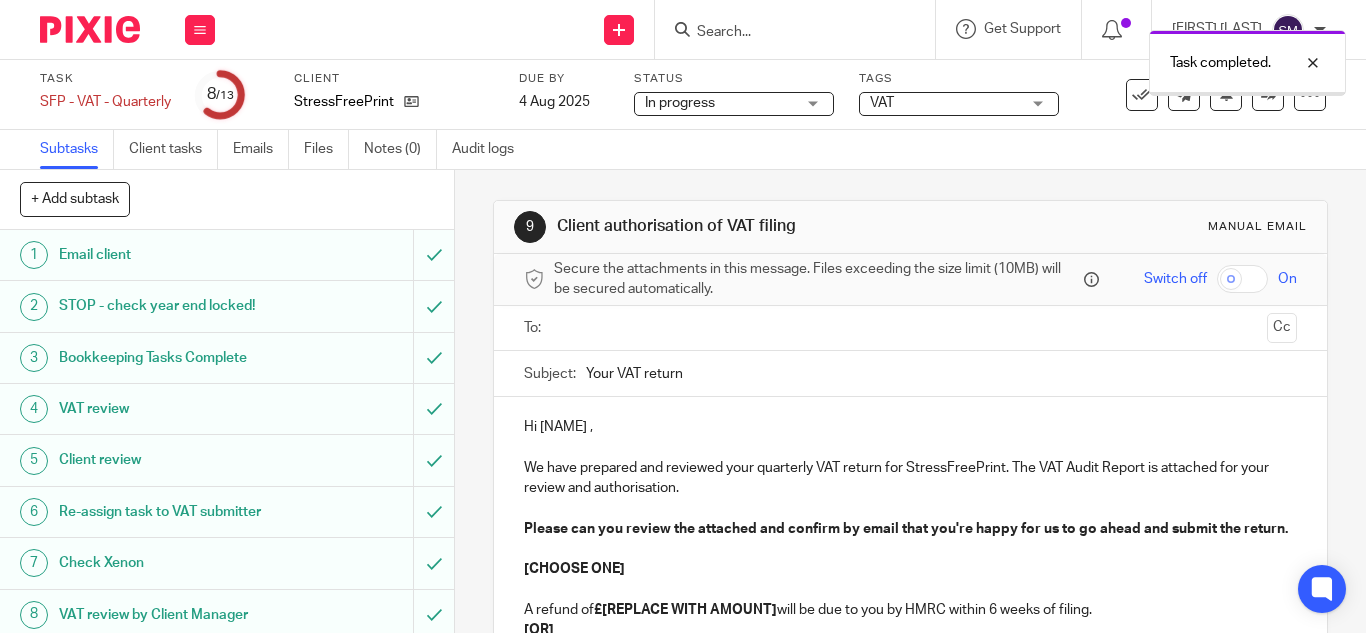 scroll, scrollTop: 0, scrollLeft: 0, axis: both 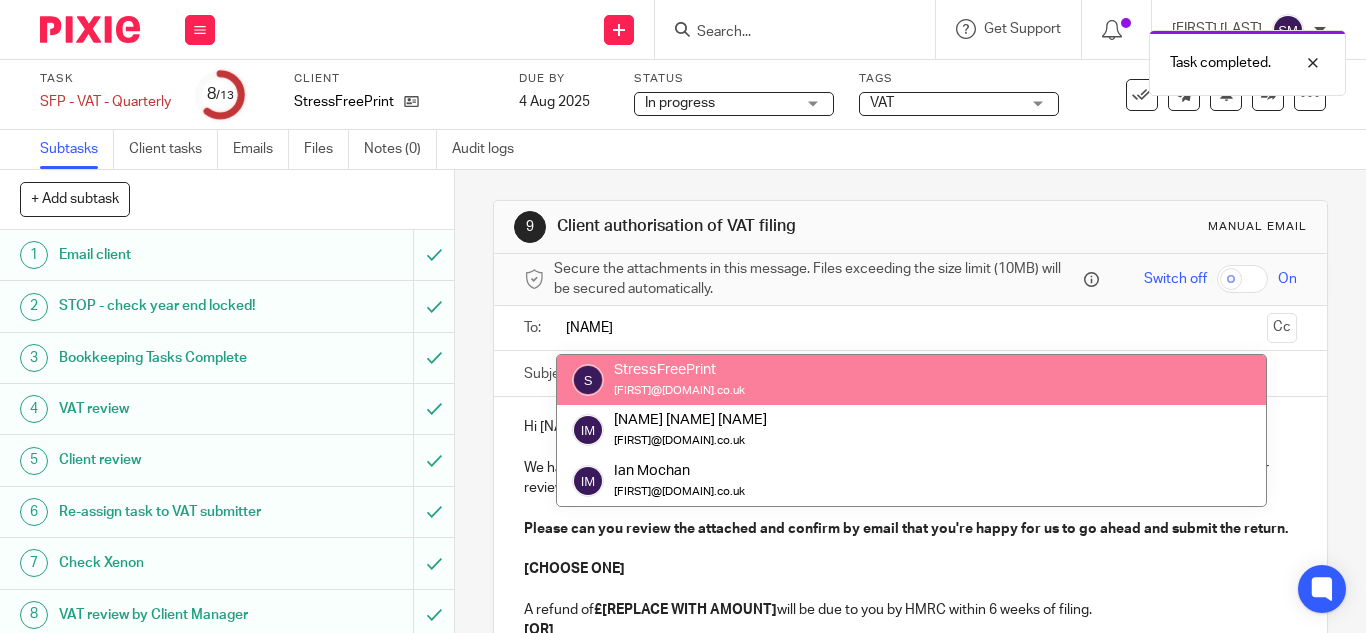 type on "ian" 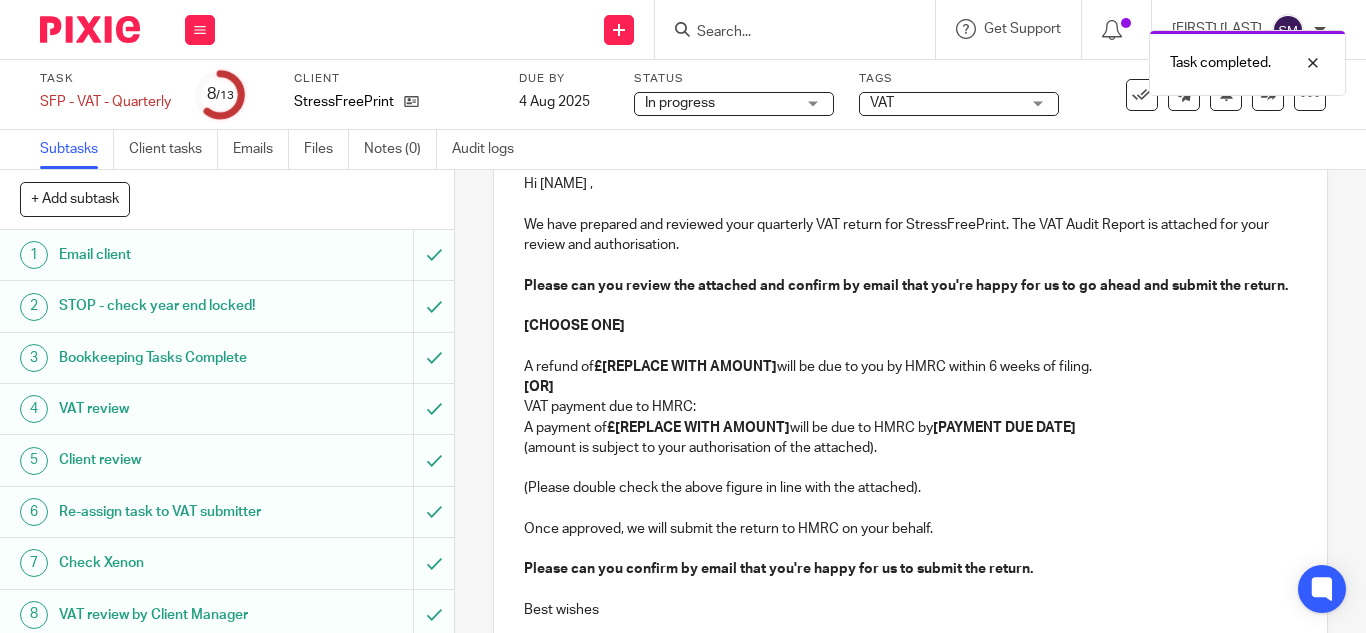 scroll, scrollTop: 262, scrollLeft: 0, axis: vertical 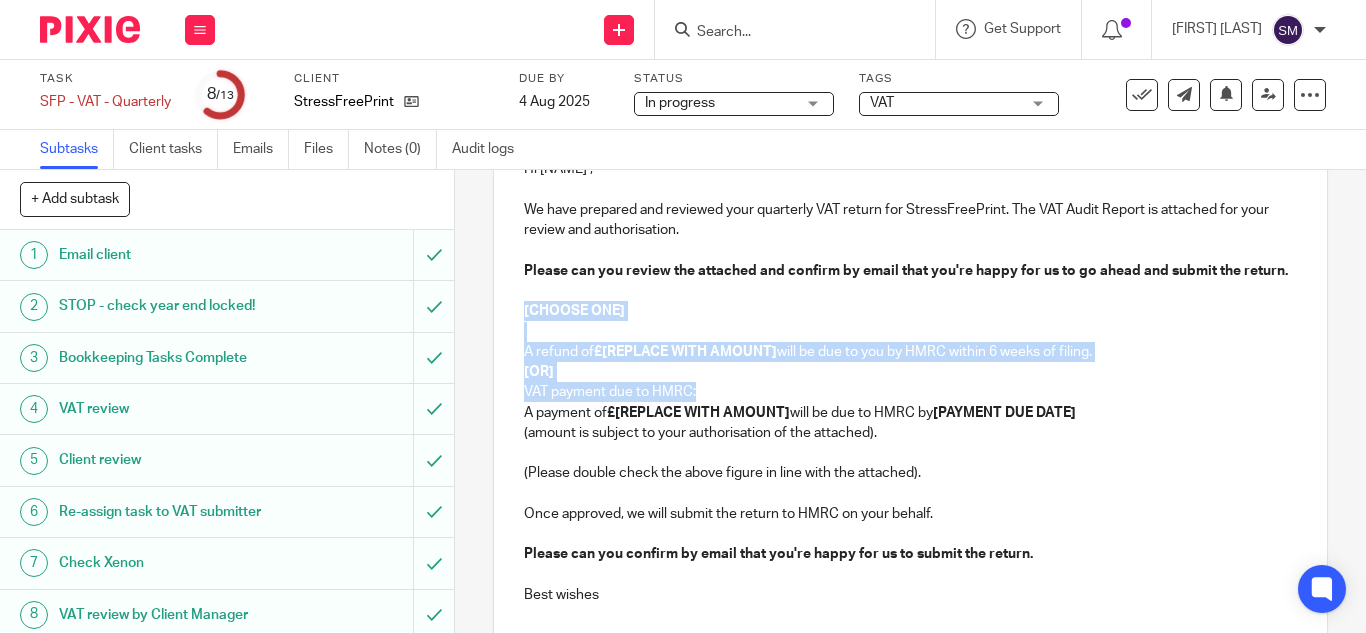 drag, startPoint x: 510, startPoint y: 332, endPoint x: 711, endPoint y: 412, distance: 216.33539 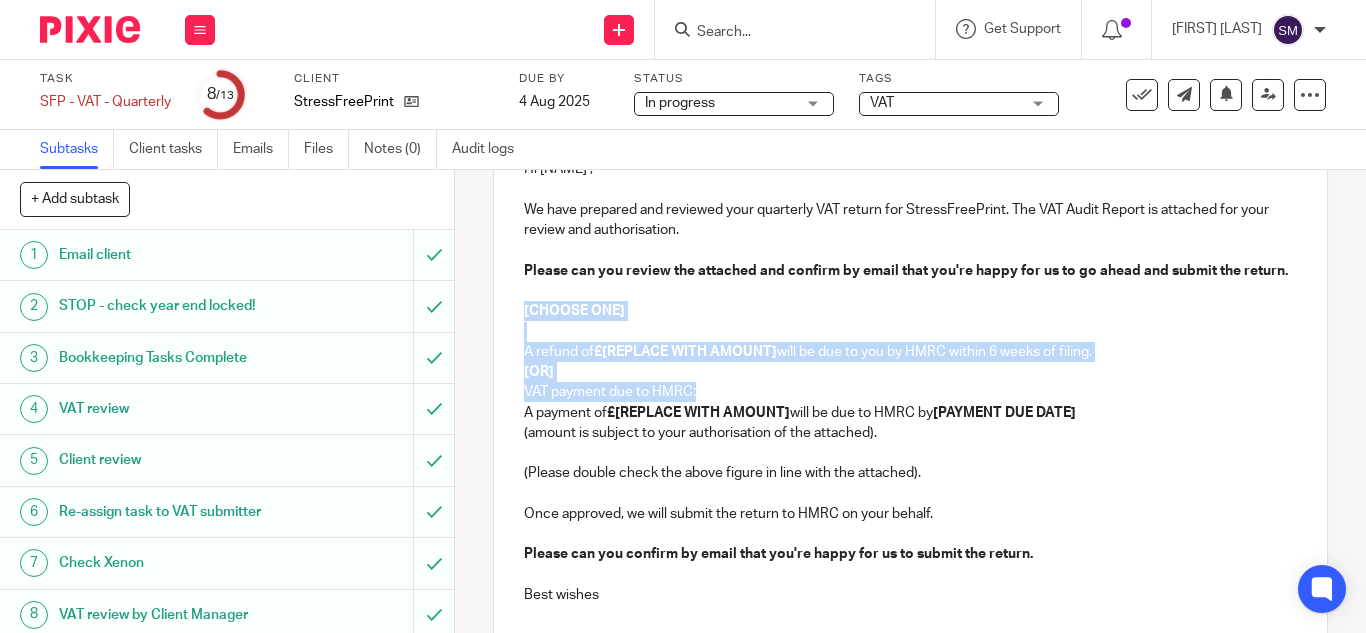 click on "Hi Ian , We have prepared and reviewed your quarterly VAT return for StressFreePrint. The VAT Audit Report is attached for your review and authorisation. Please can you review the attached and confirm by email that you're happy for us to go ahead and submit the return. [CHOOSE ONE] A refund of  £[REPLACE WITH AMOUNT]  will be due to you by HMRC within 6 weeks of filing. [OR] VAT payment due to HMRC: A payment of  £[REPLACE WITH AMOUNT]  will be due to HMRC by  [PAYMENT DUE DATE] (amount is subject to your authorisation of the attached). (Please double check the above figure in line with the attached). Once approved, we will submit the return to HMRC on your behalf. Please can you confirm by email that you're happy for us to submit the return. Best wishes" at bounding box center (910, 379) 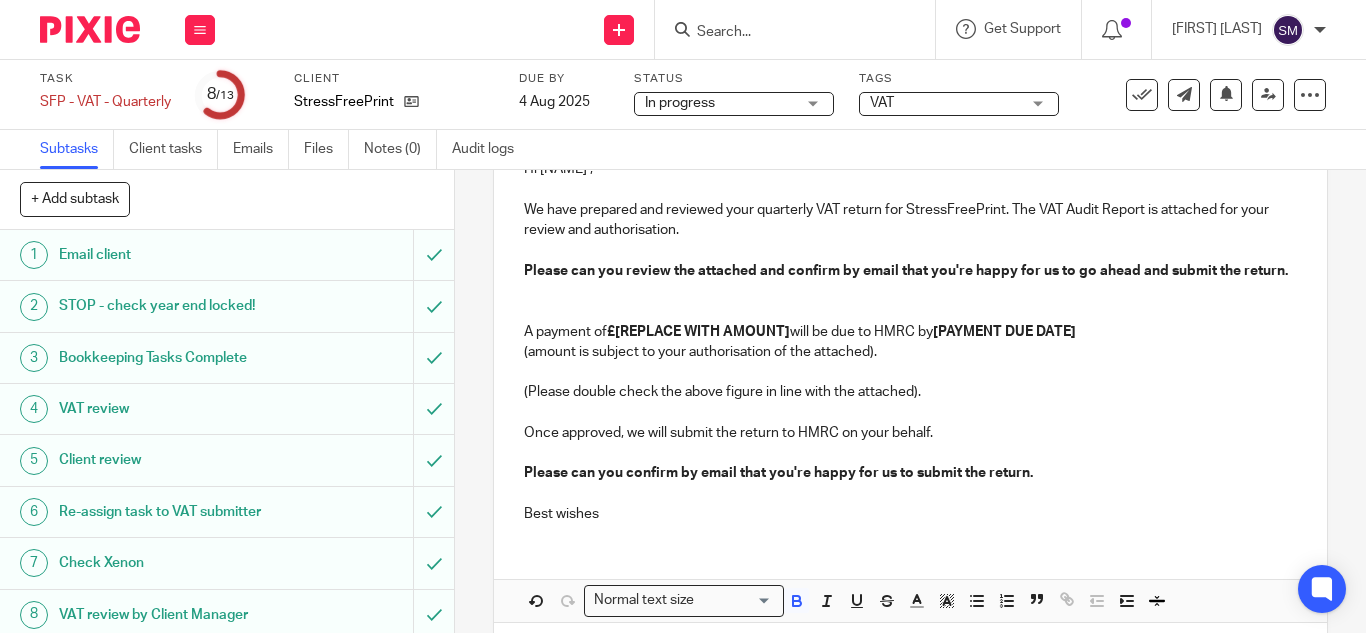 scroll, scrollTop: 87, scrollLeft: 0, axis: vertical 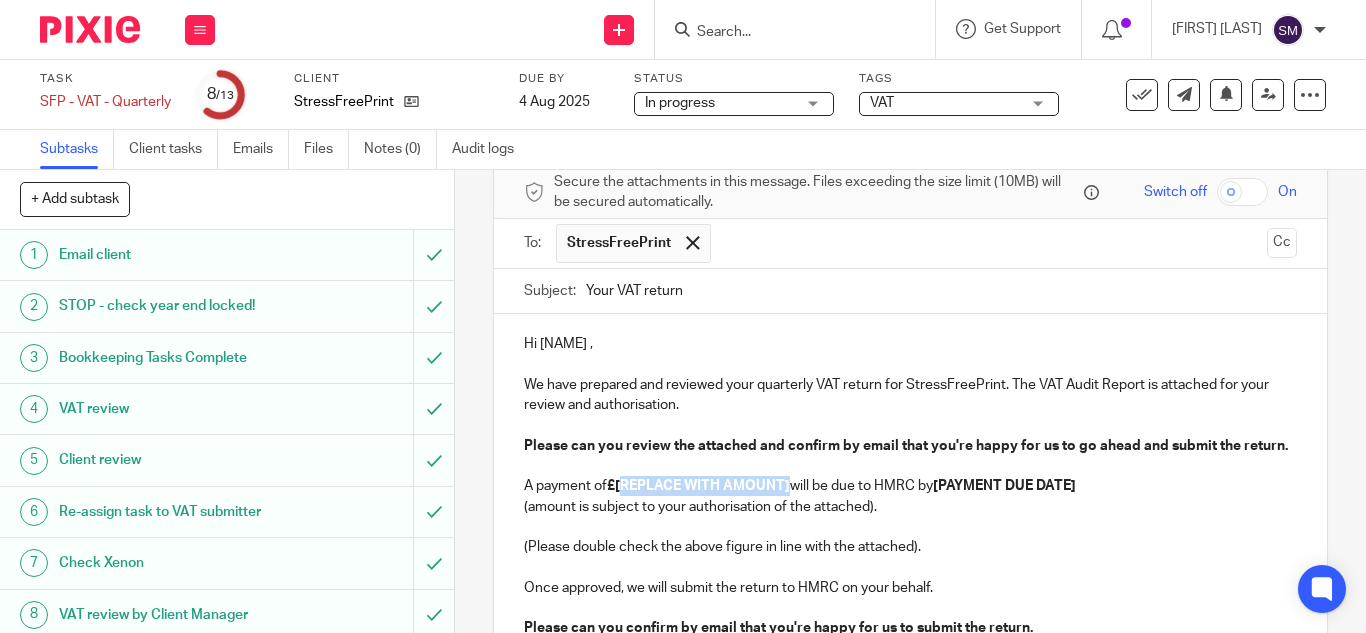 drag, startPoint x: 786, startPoint y: 508, endPoint x: 615, endPoint y: 512, distance: 171.04678 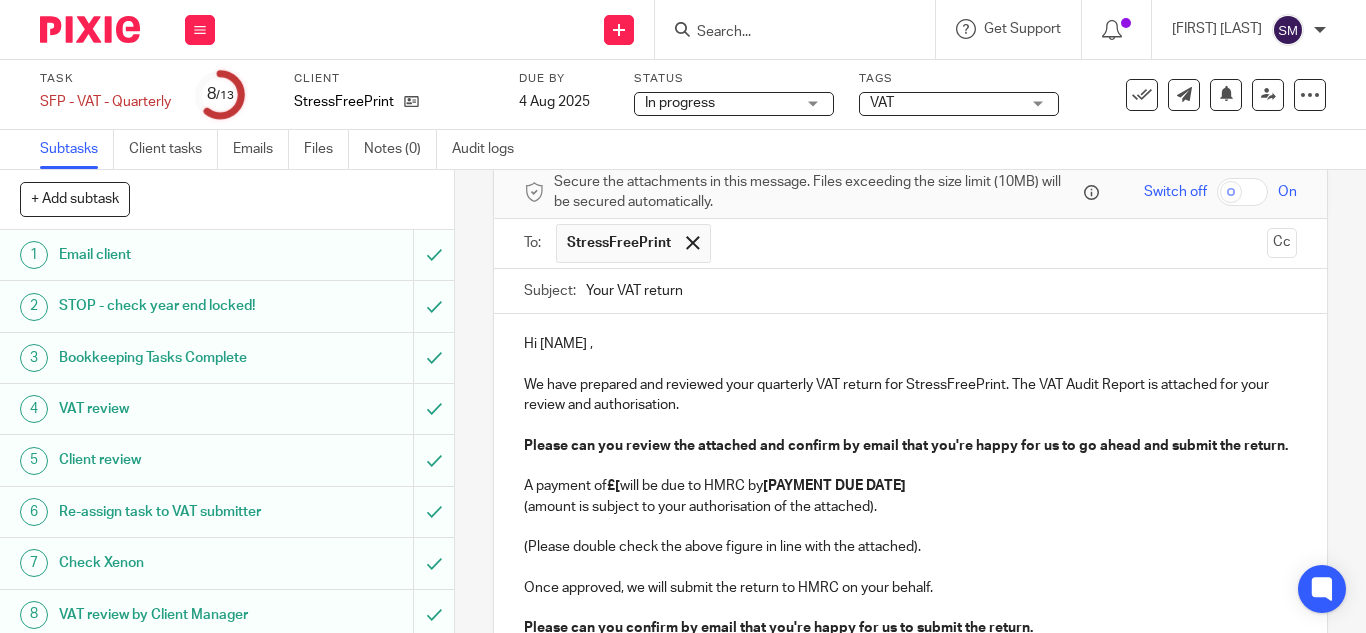 type 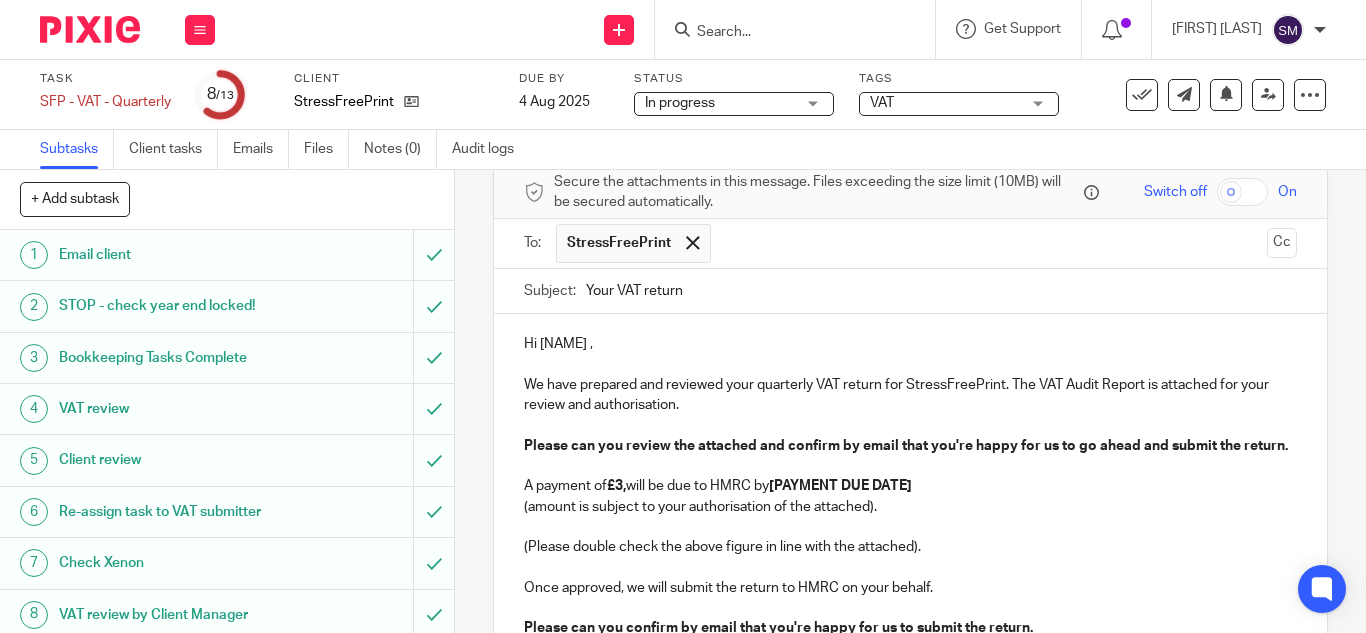 click on "A payment of  £3,  will be due to HMRC by  [PAYMENT DUE DATE]" at bounding box center [910, 486] 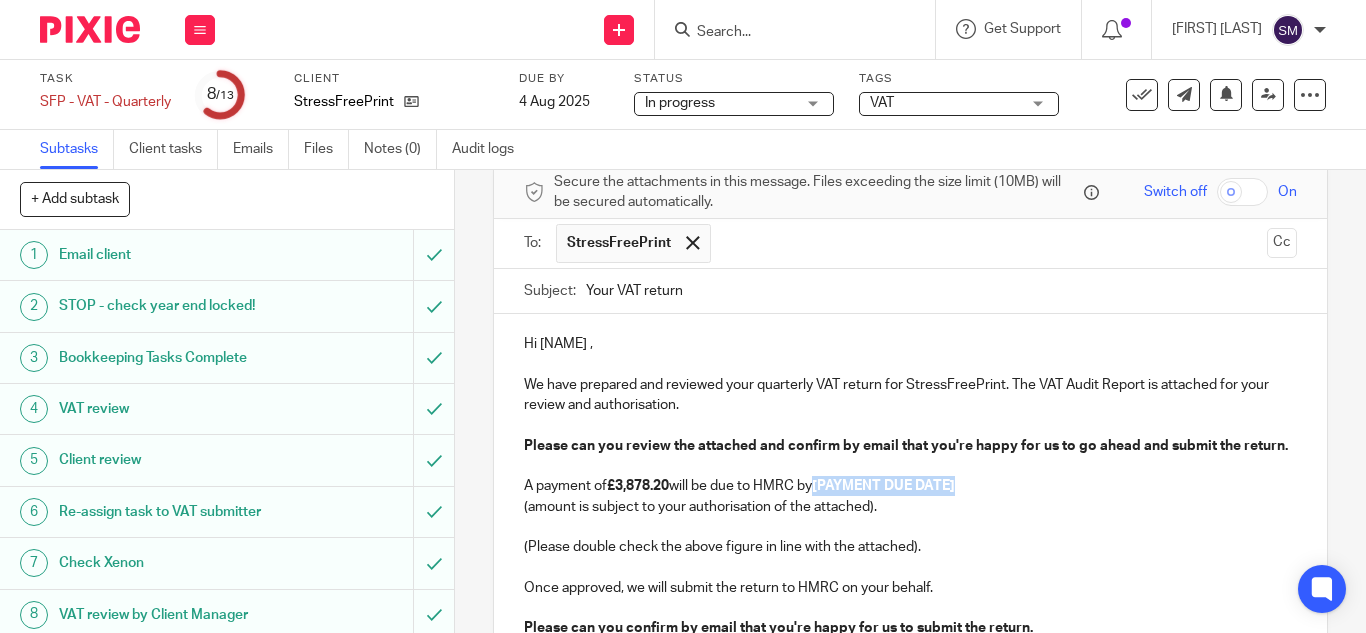 drag, startPoint x: 970, startPoint y: 509, endPoint x: 818, endPoint y: 508, distance: 152.0033 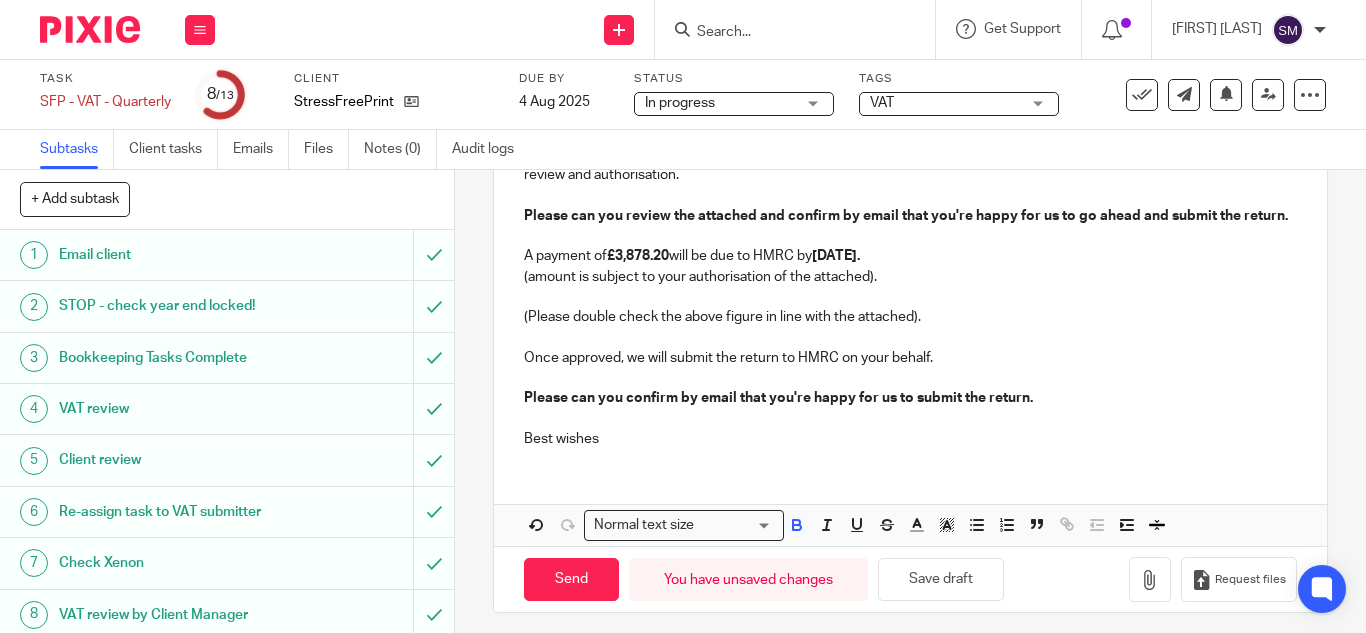 scroll, scrollTop: 319, scrollLeft: 0, axis: vertical 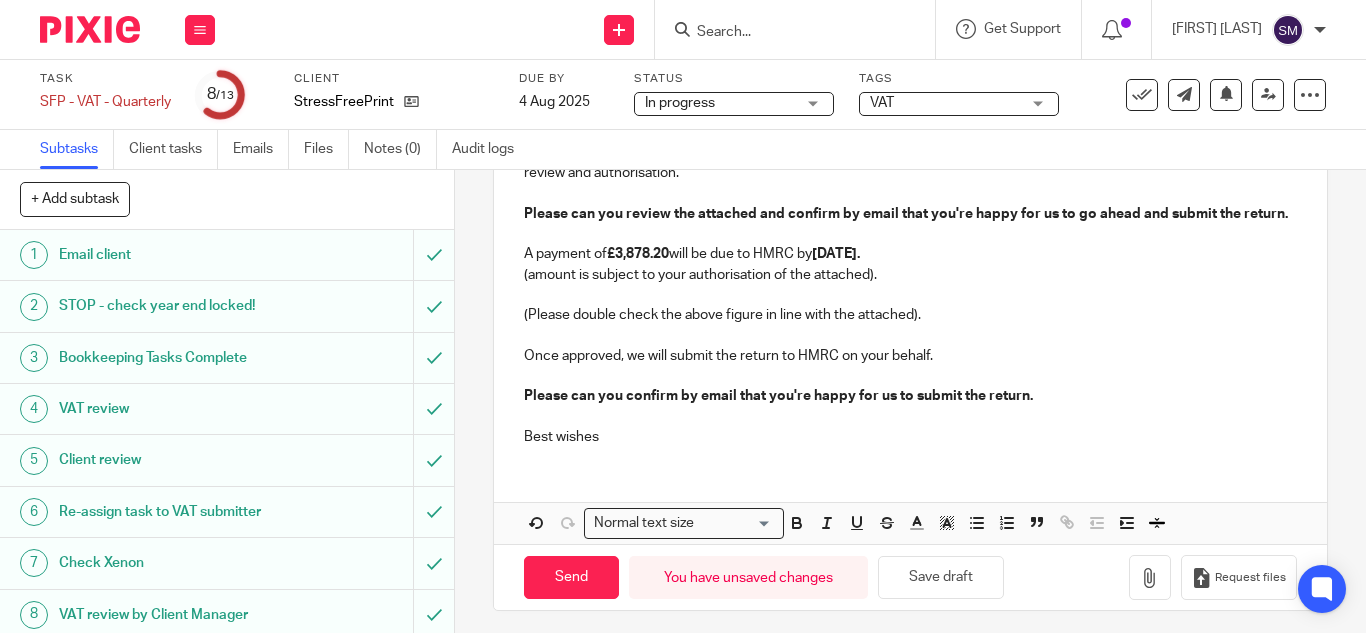 click on "Best wishes" at bounding box center (910, 437) 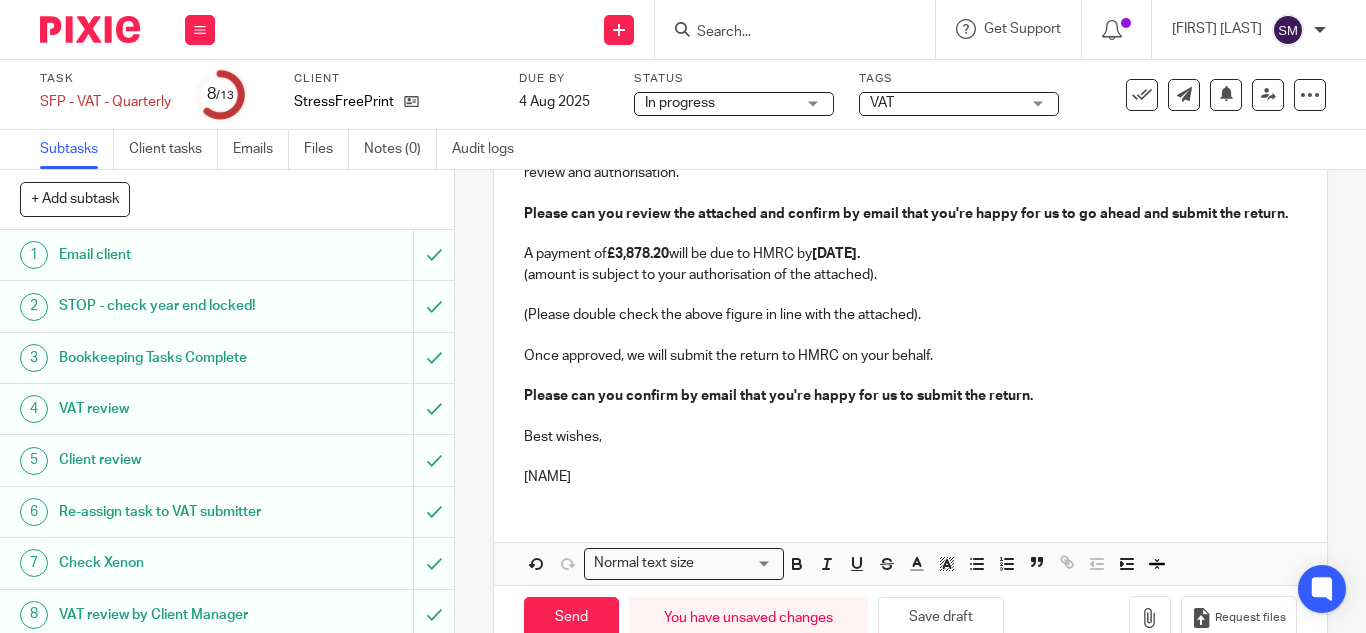 scroll, scrollTop: 388, scrollLeft: 0, axis: vertical 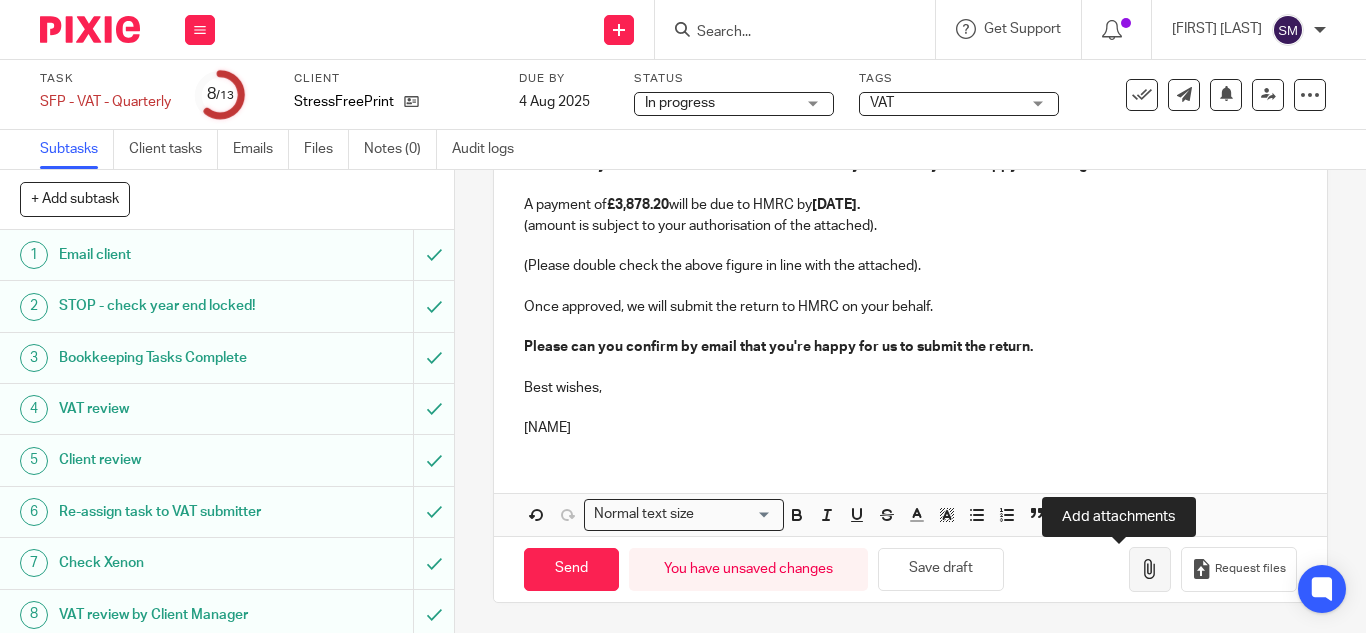 click at bounding box center [1150, 569] 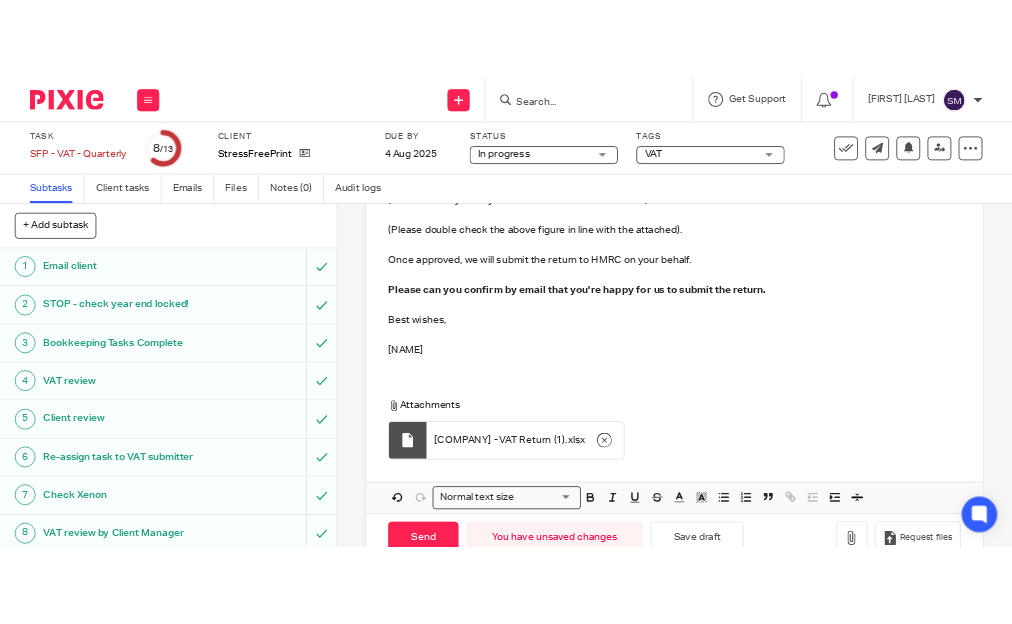 scroll, scrollTop: 501, scrollLeft: 0, axis: vertical 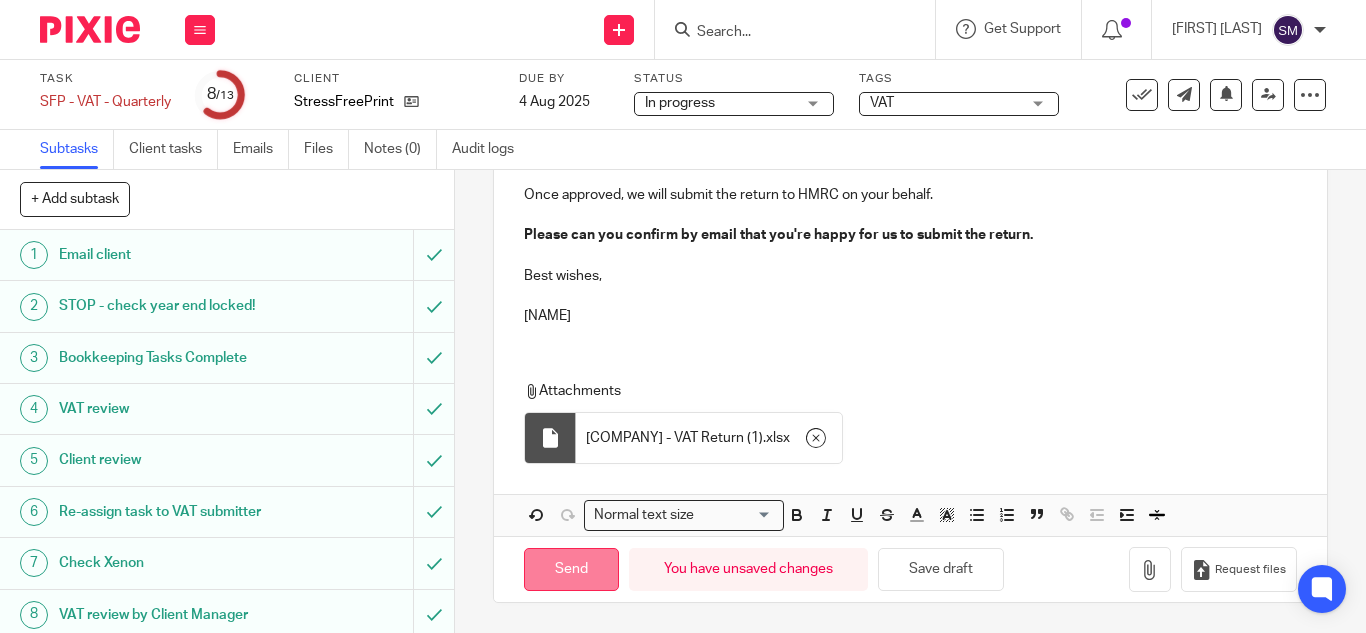 click on "Send" at bounding box center [571, 569] 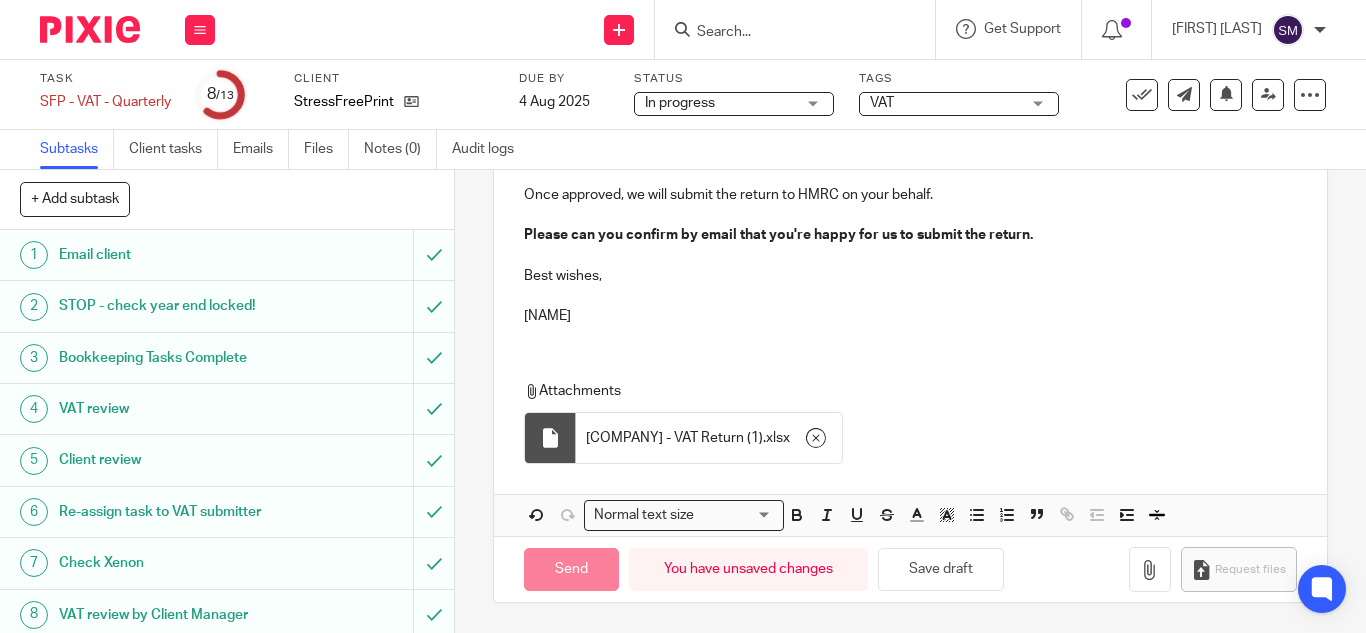type on "Sent" 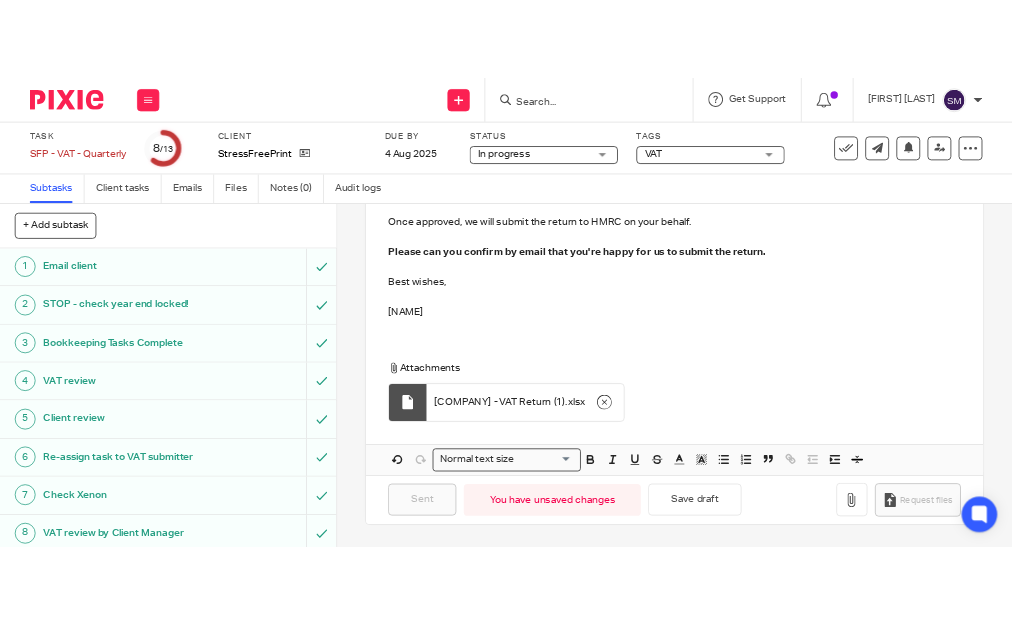 scroll, scrollTop: 521, scrollLeft: 0, axis: vertical 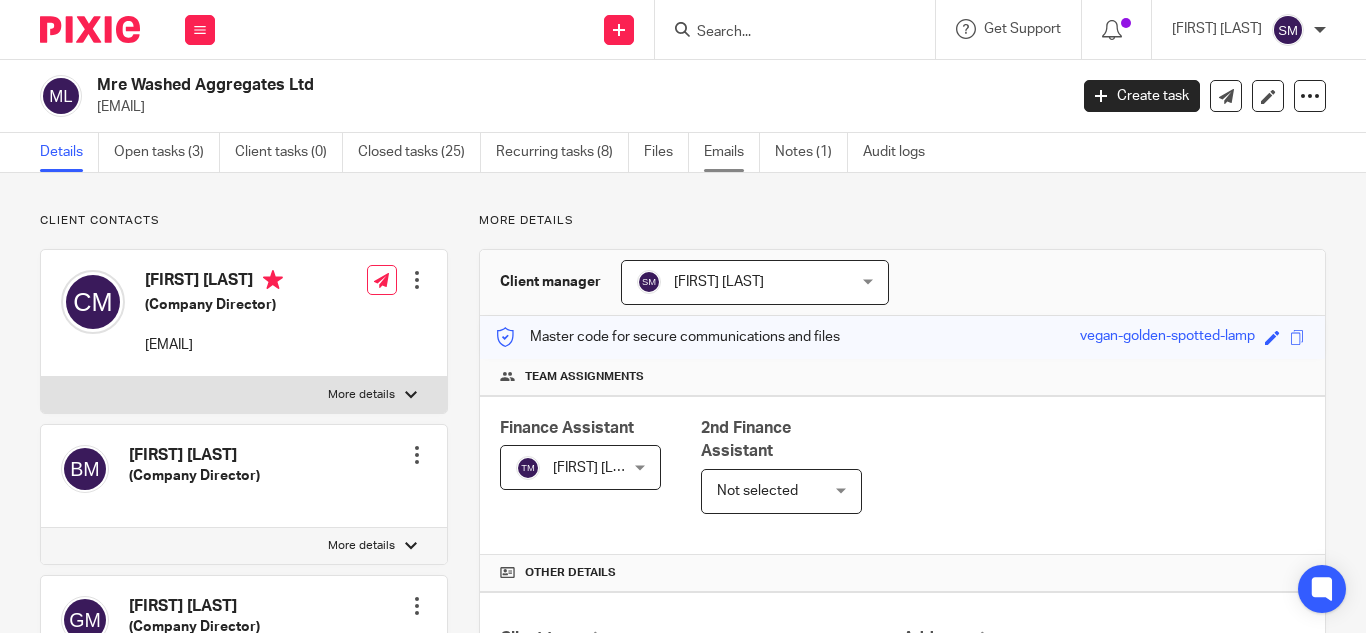 click on "Emails" at bounding box center [732, 152] 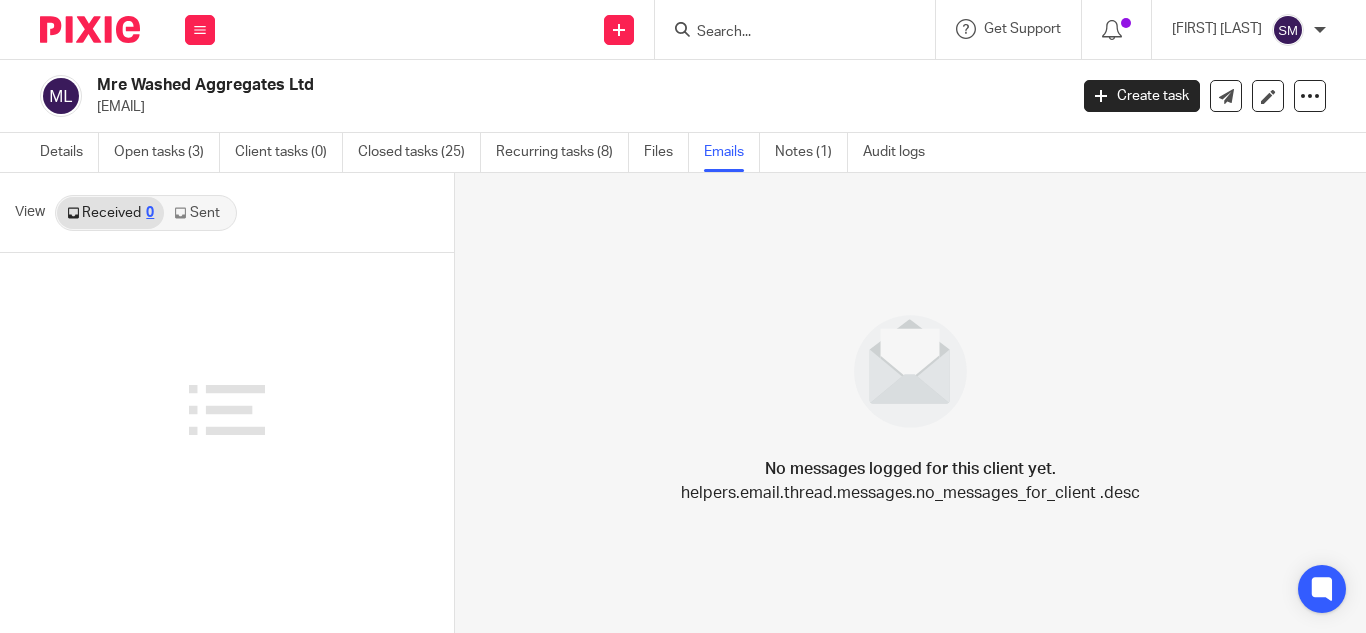 scroll, scrollTop: 0, scrollLeft: 0, axis: both 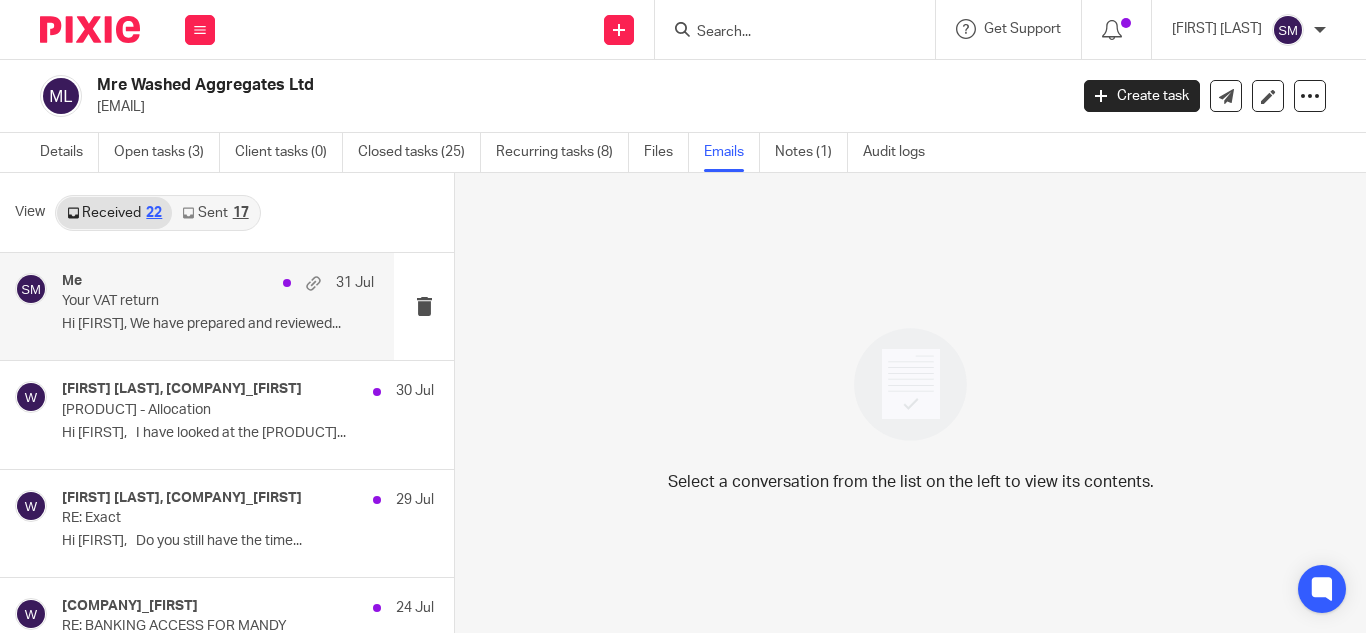 click on "Hi [FIRST],     We have prepared and reviewed..." at bounding box center [218, 324] 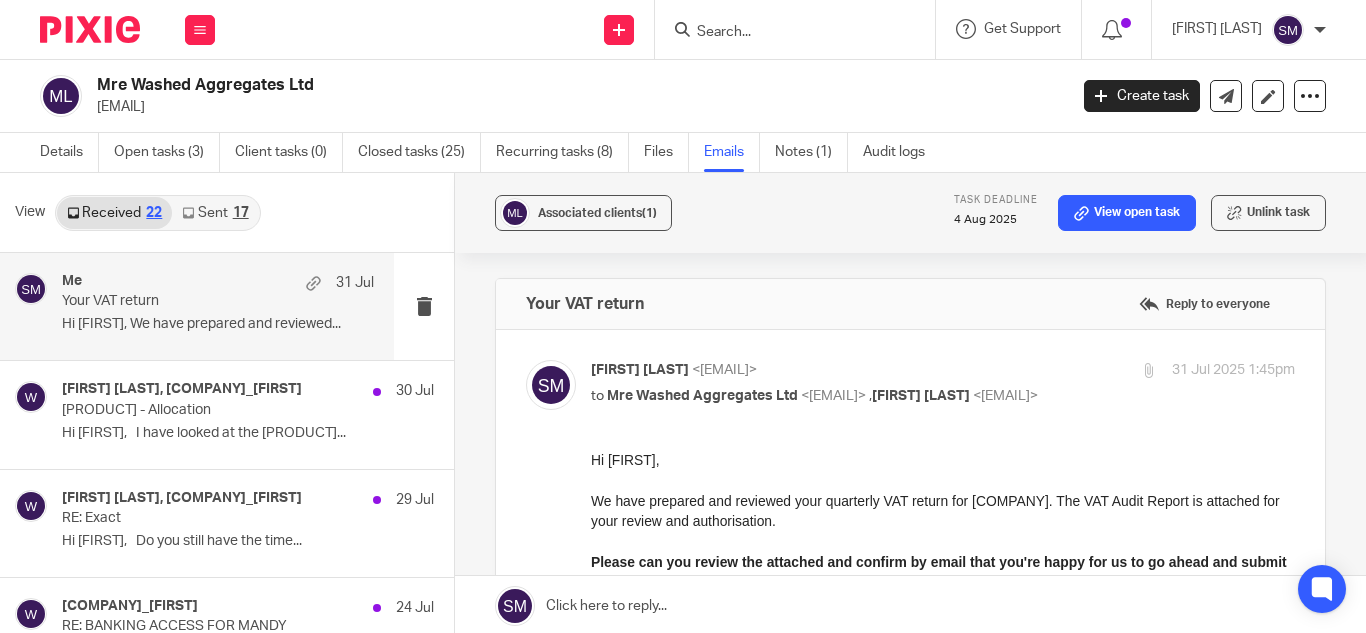 scroll, scrollTop: 0, scrollLeft: 0, axis: both 